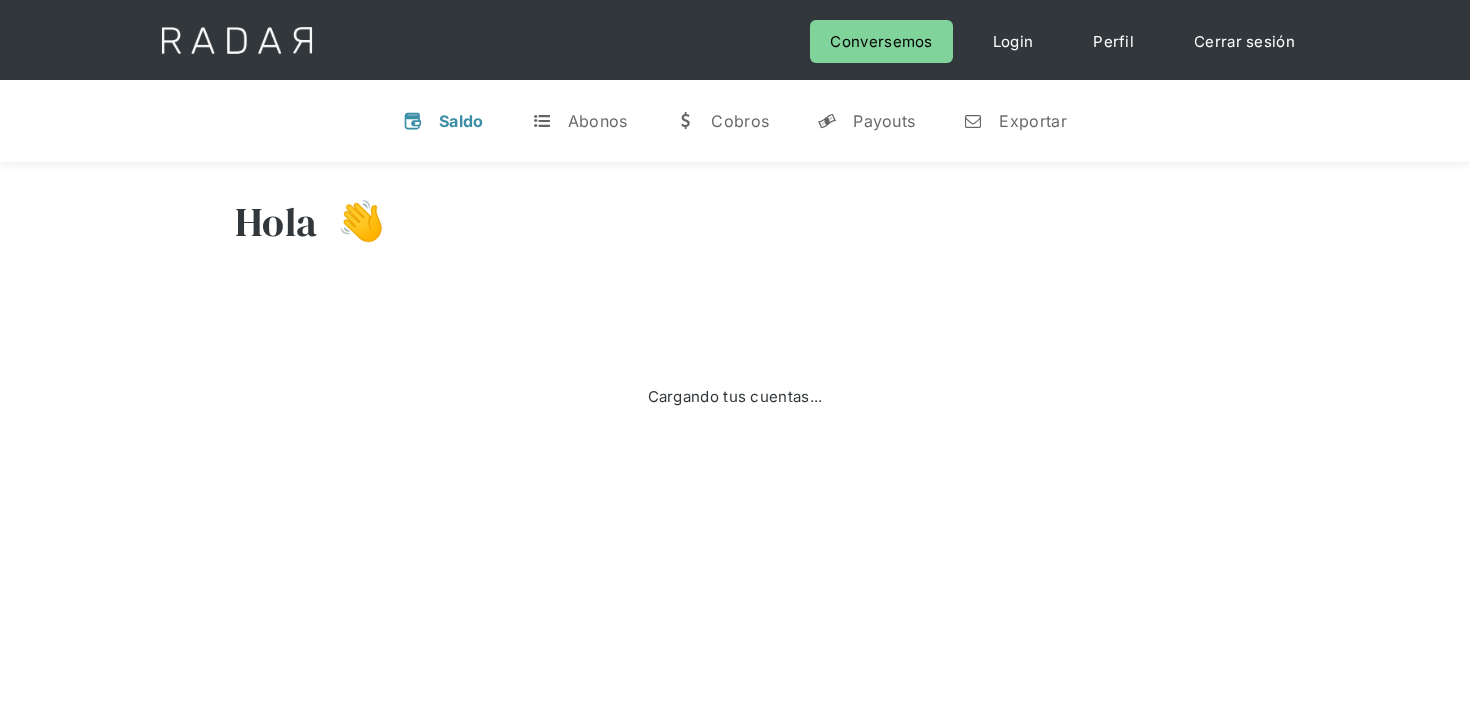 scroll, scrollTop: 0, scrollLeft: 0, axis: both 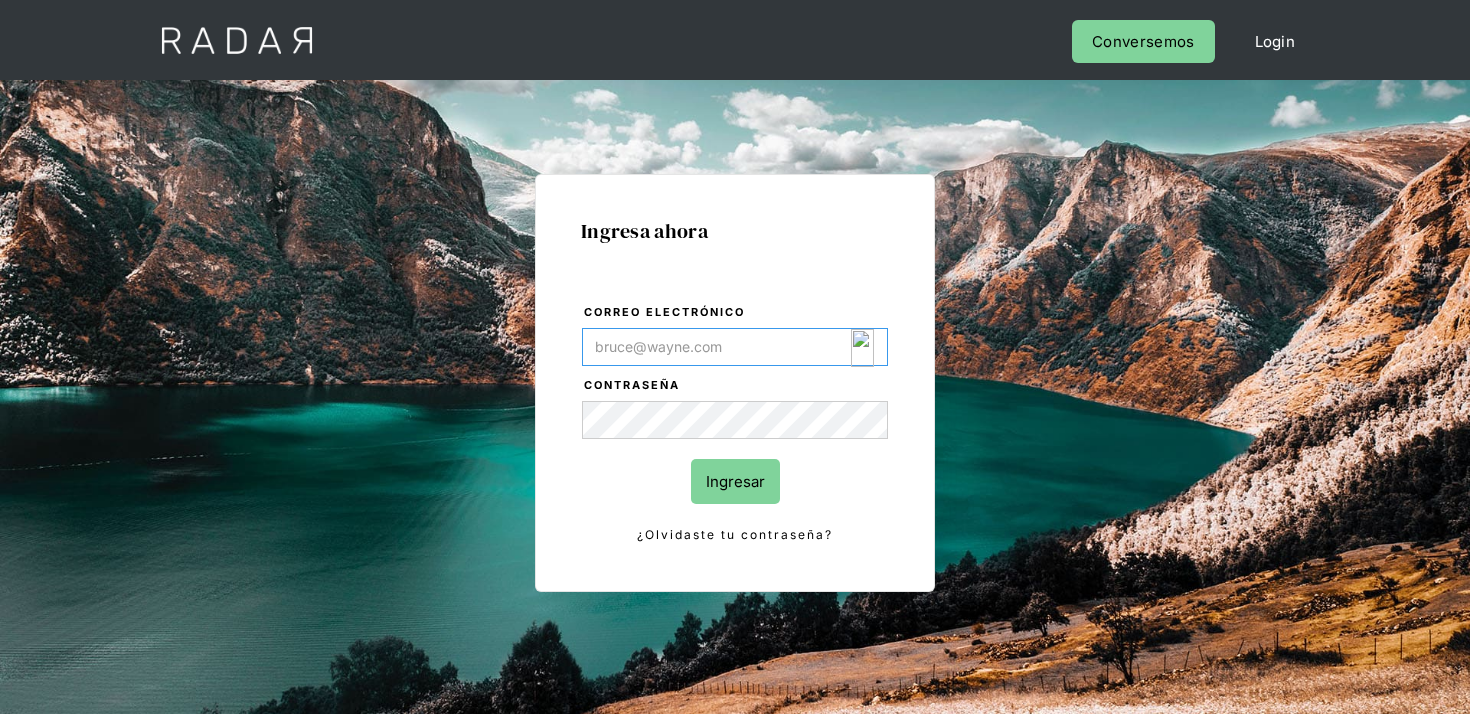 click at bounding box center (862, 348) 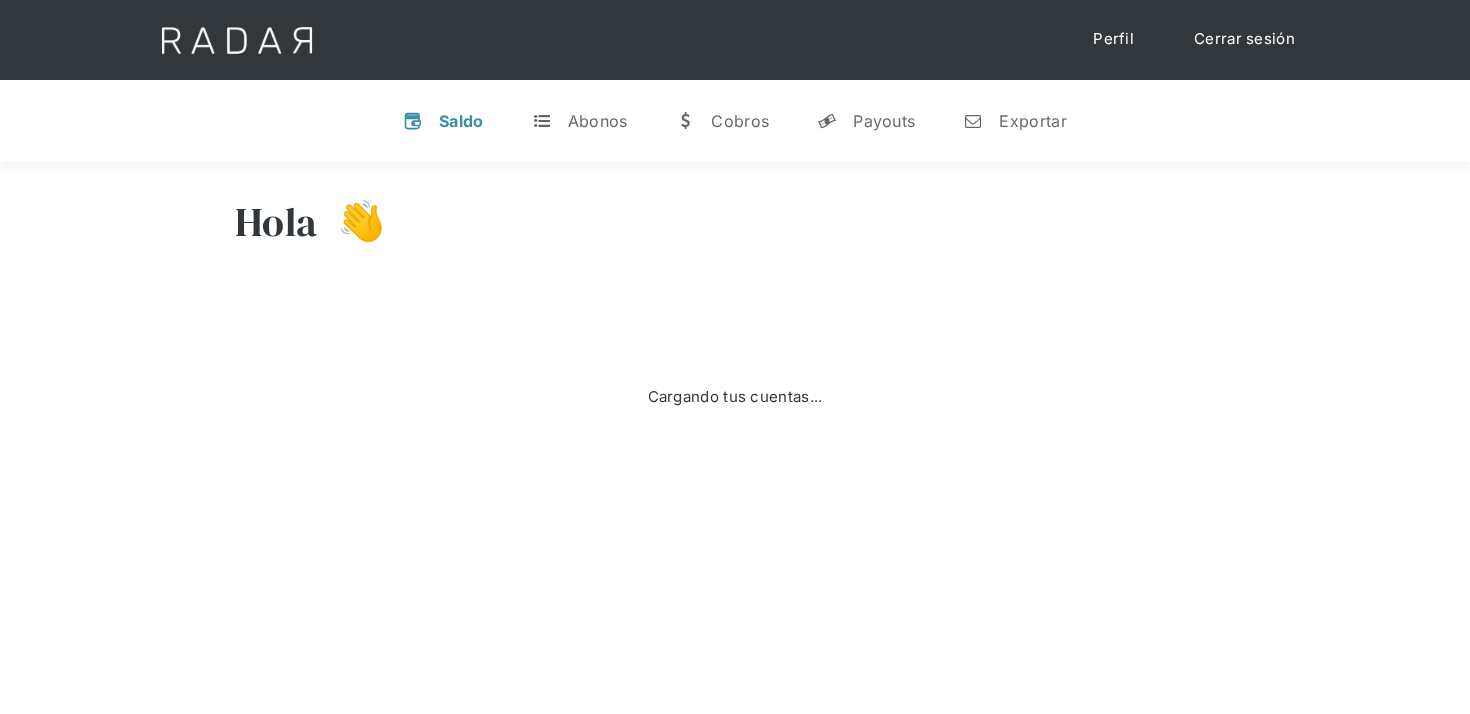 scroll, scrollTop: 0, scrollLeft: 0, axis: both 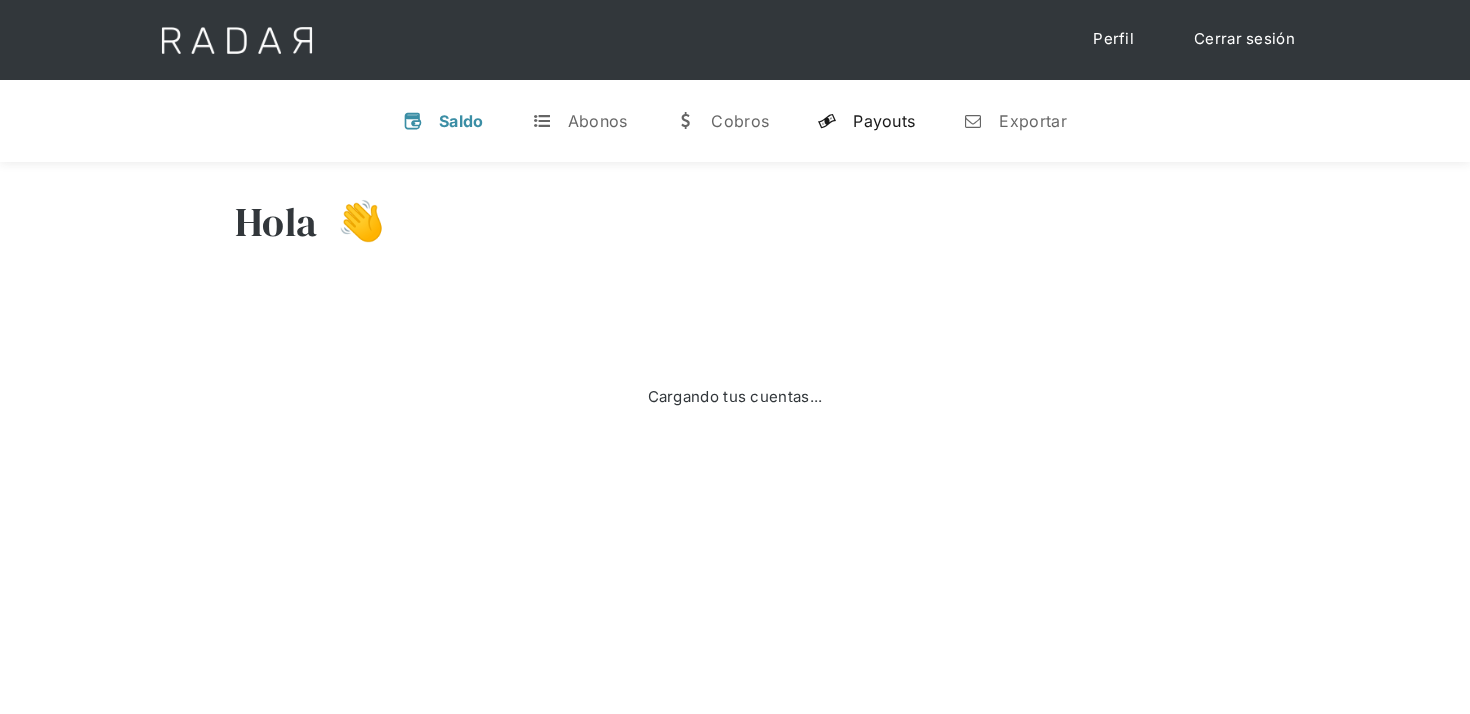 click on "Payouts" at bounding box center (884, 121) 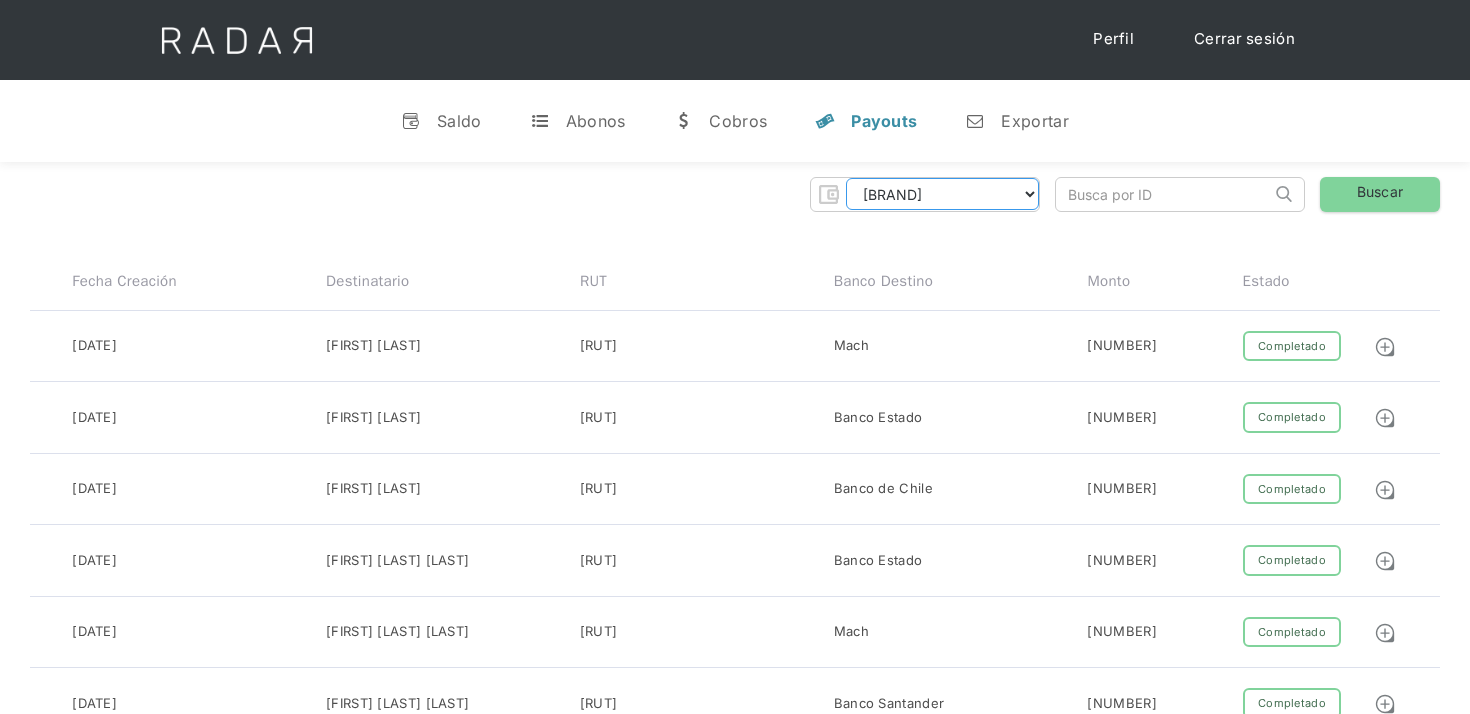 click on "[BRAND] [BRAND] [BRAND] [BRAND] [BRAND] [BRAND] [BRAND] [BRAND] [BRAND] [BRAND] [BRAND] [BRAND]" at bounding box center [942, 194] 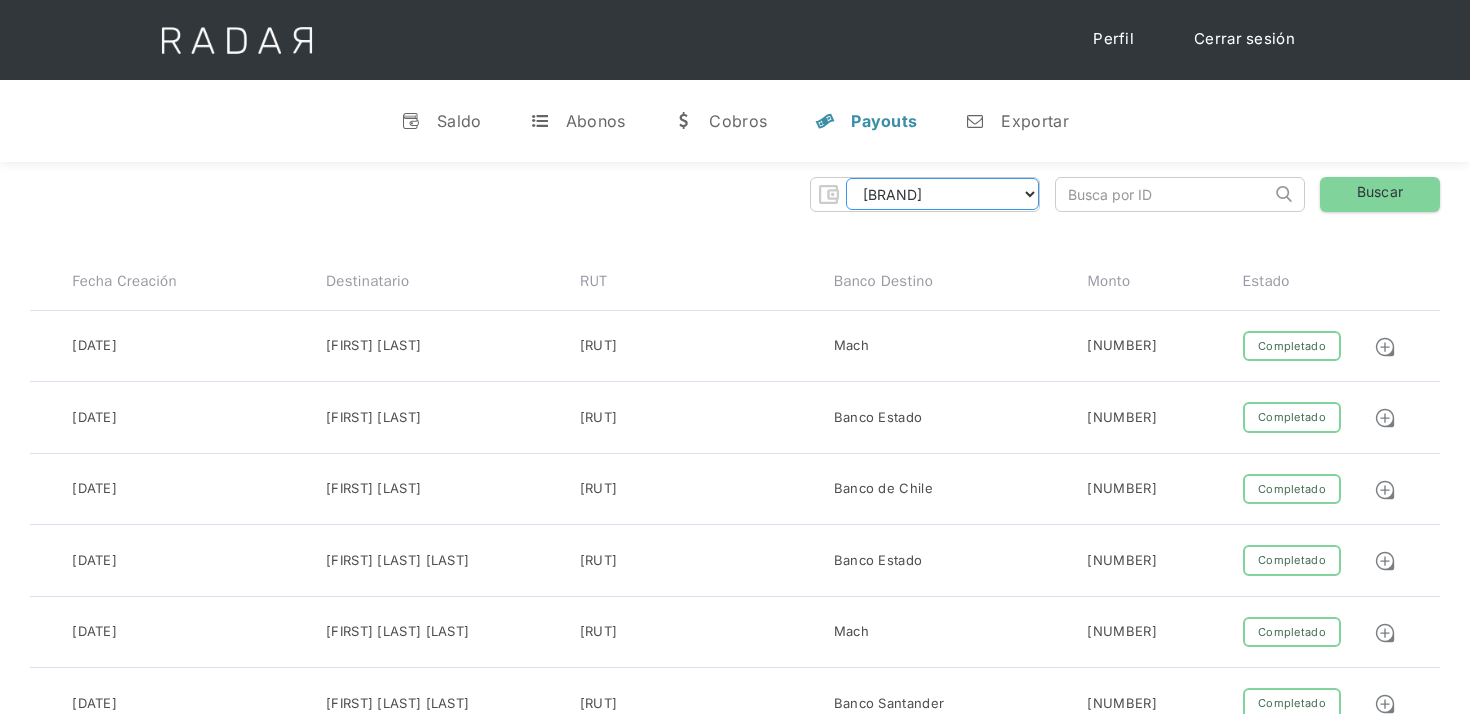 select on "clmax-rt" 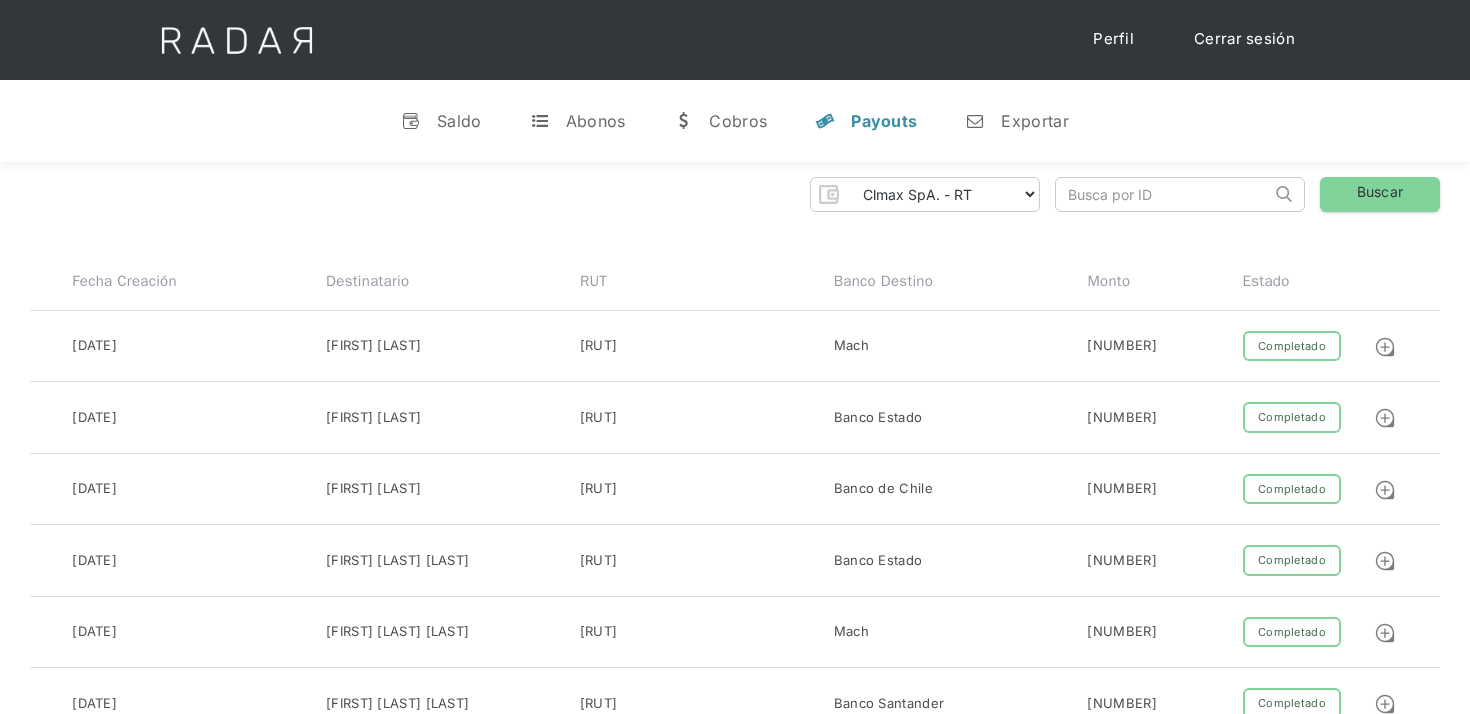 click at bounding box center (1163, 194) 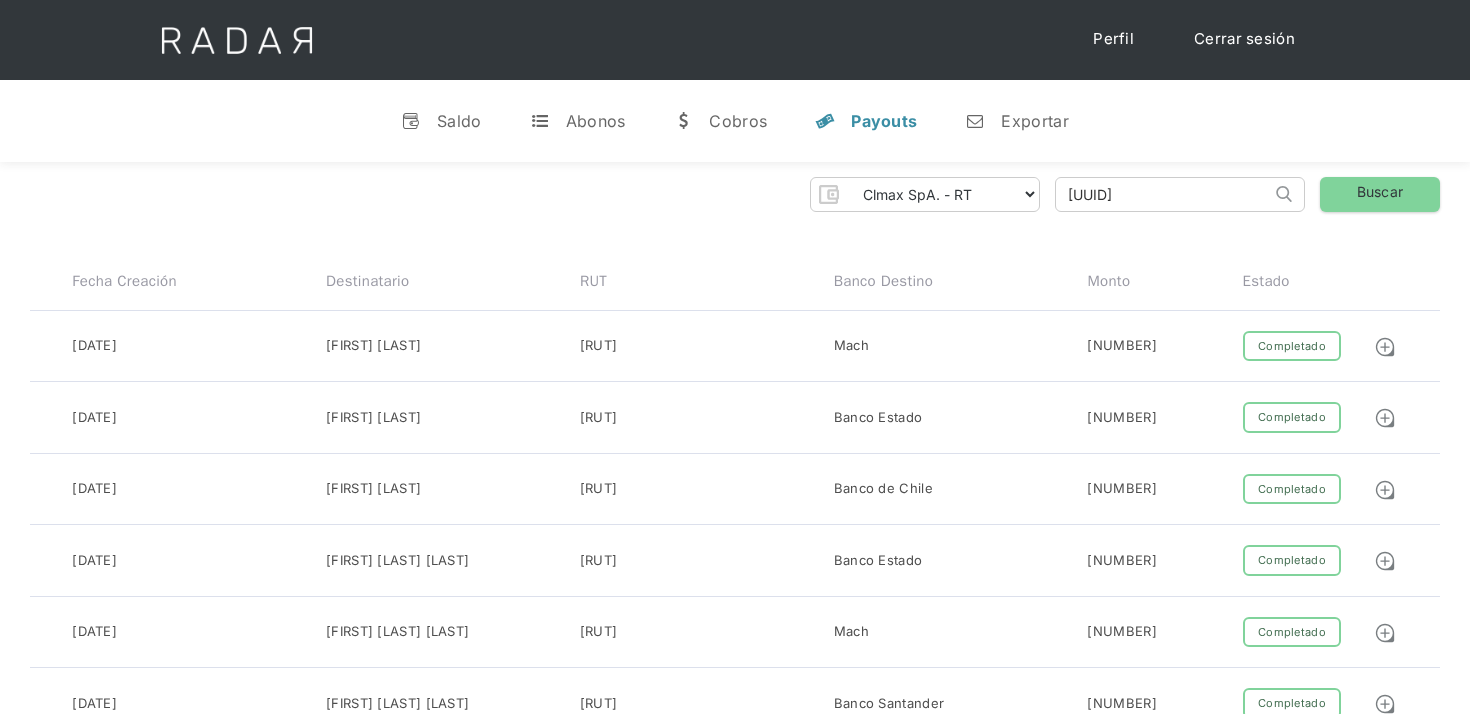scroll, scrollTop: 0, scrollLeft: 91, axis: horizontal 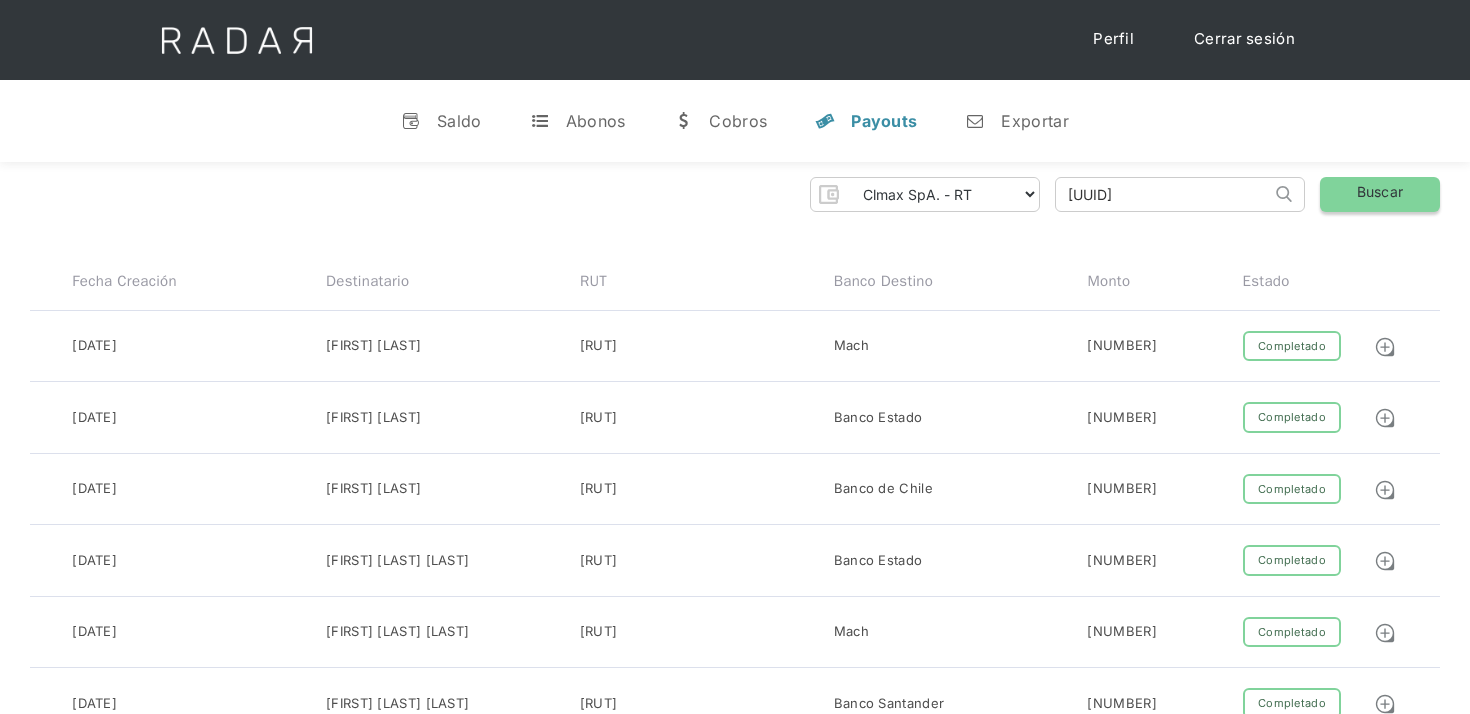 click on "Buscar" at bounding box center [1380, 194] 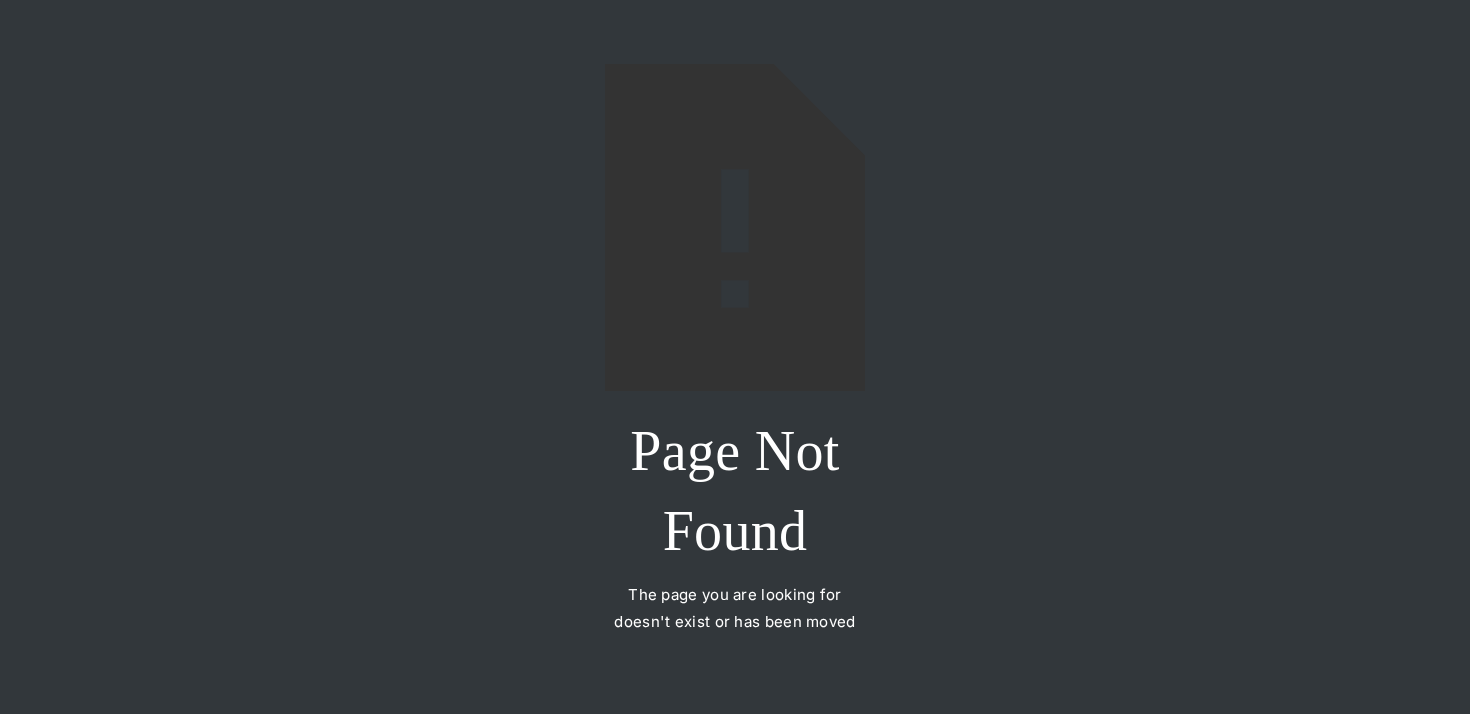 scroll, scrollTop: 0, scrollLeft: 0, axis: both 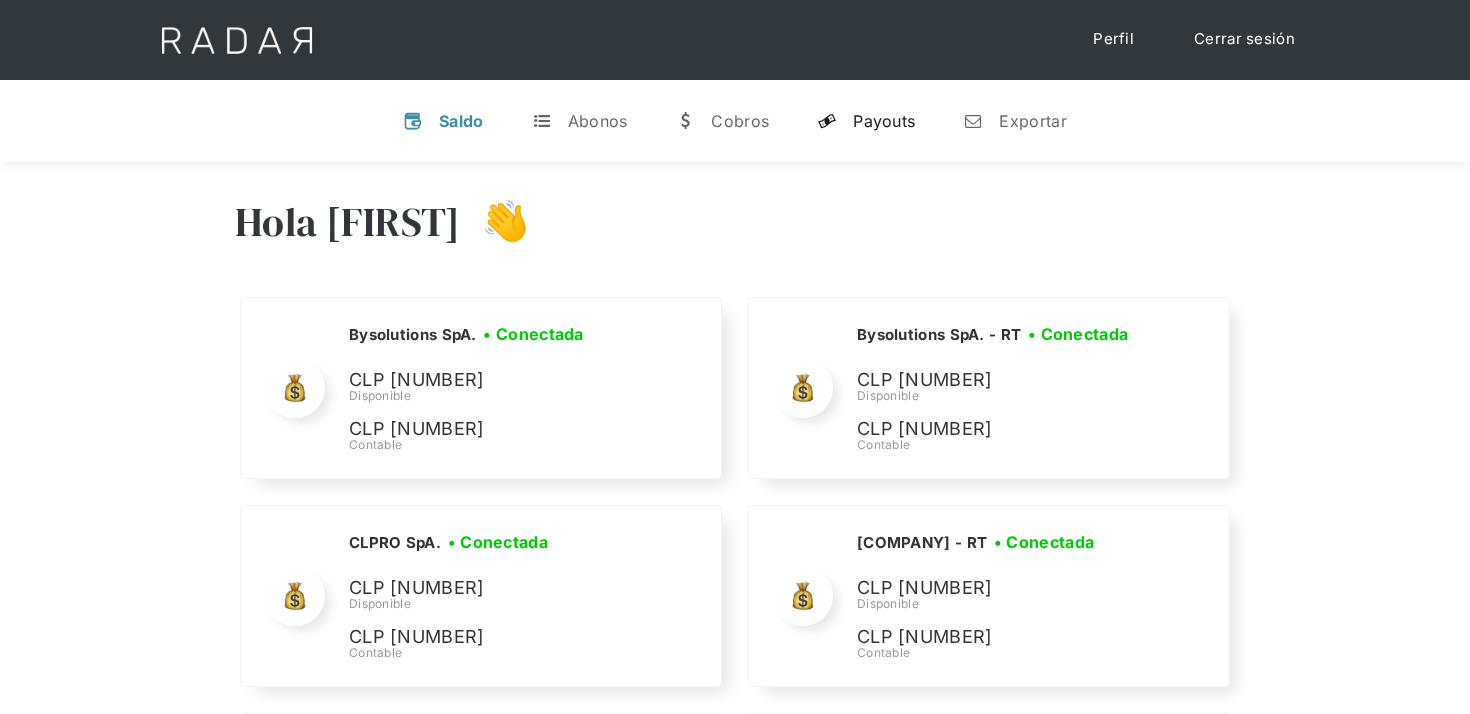 click on "Payouts" at bounding box center (884, 121) 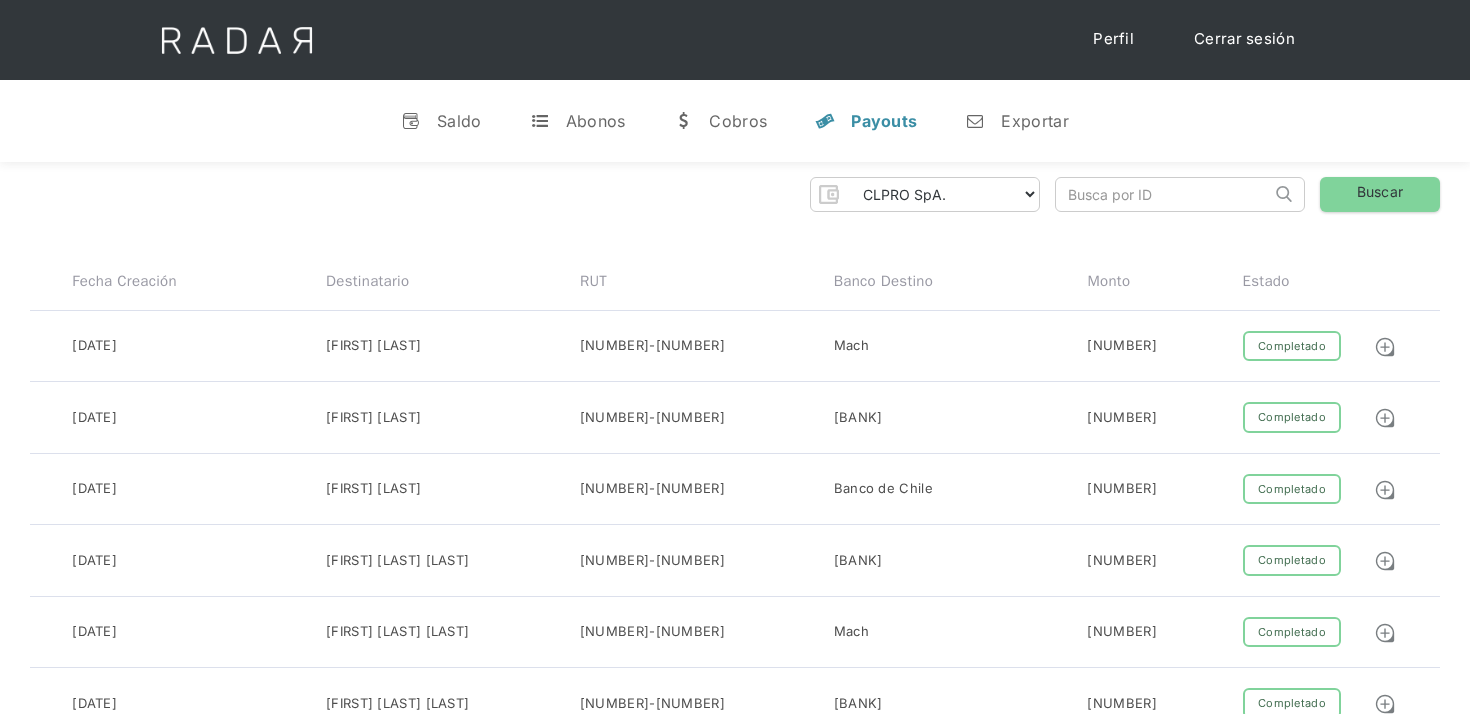 click at bounding box center (1163, 194) 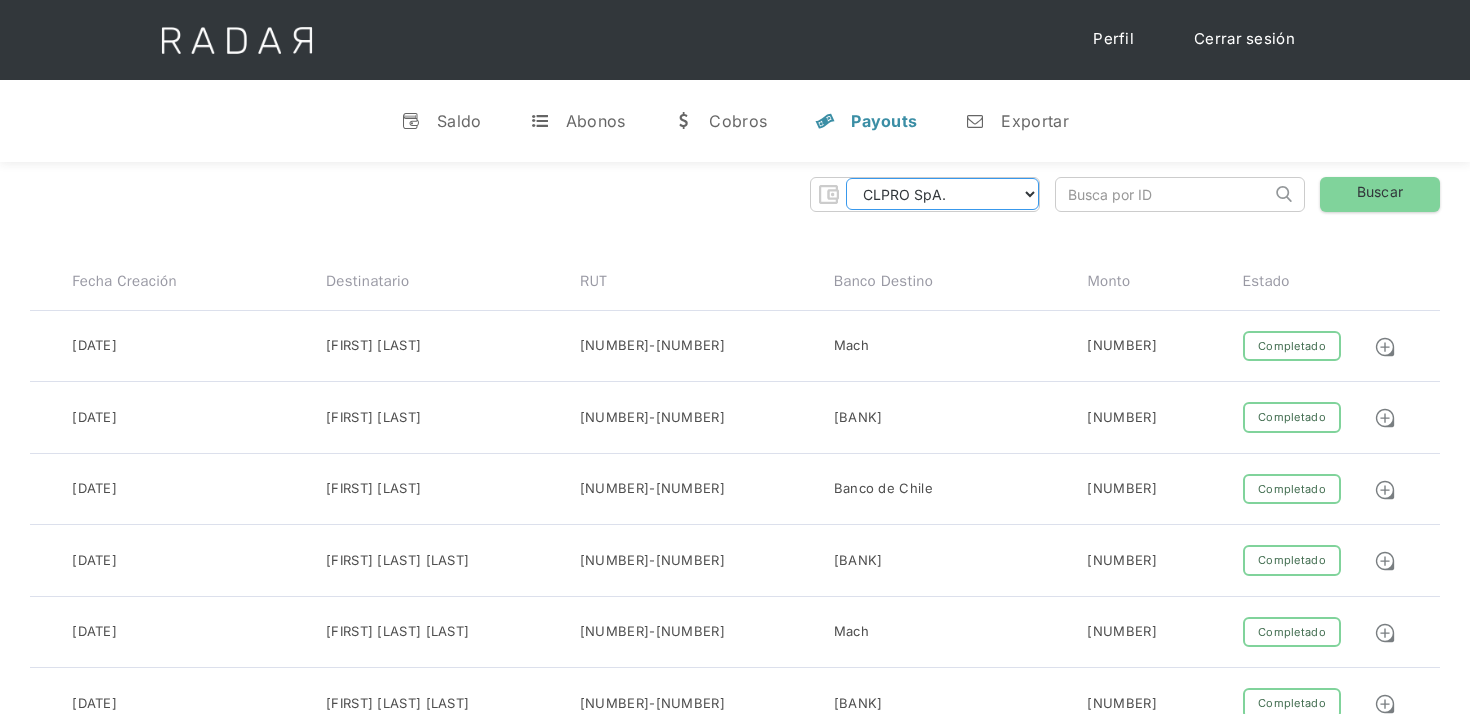 click on "[COMPANY] [COMPANY] [COMPANY] [COMPANY] [COMPANY] [COMPANY] [COMPANY] - RT [COMPANY] - RT [COMPANY] - RT [COMPANY] - RT [COMPANY] - RT [COMPANY] - RT" at bounding box center [942, 194] 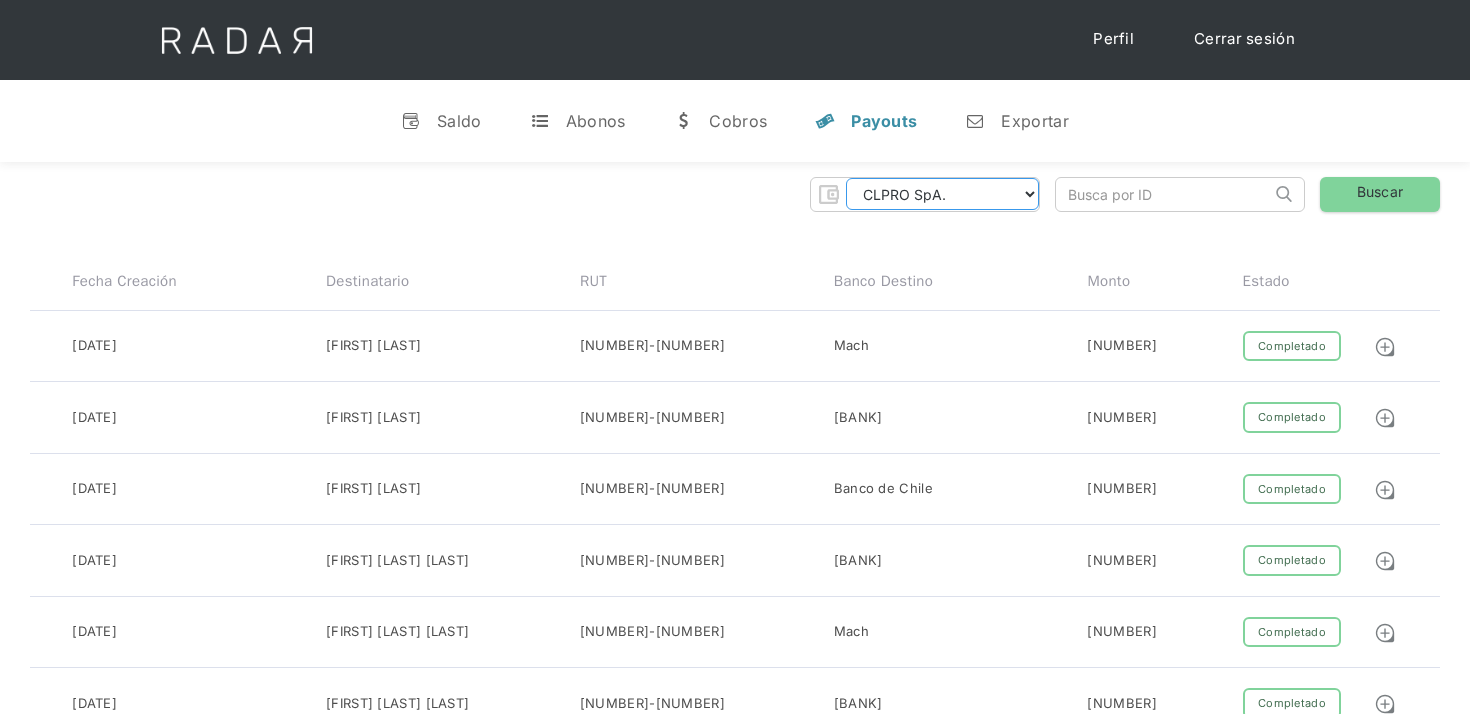 select on "clmax-rt" 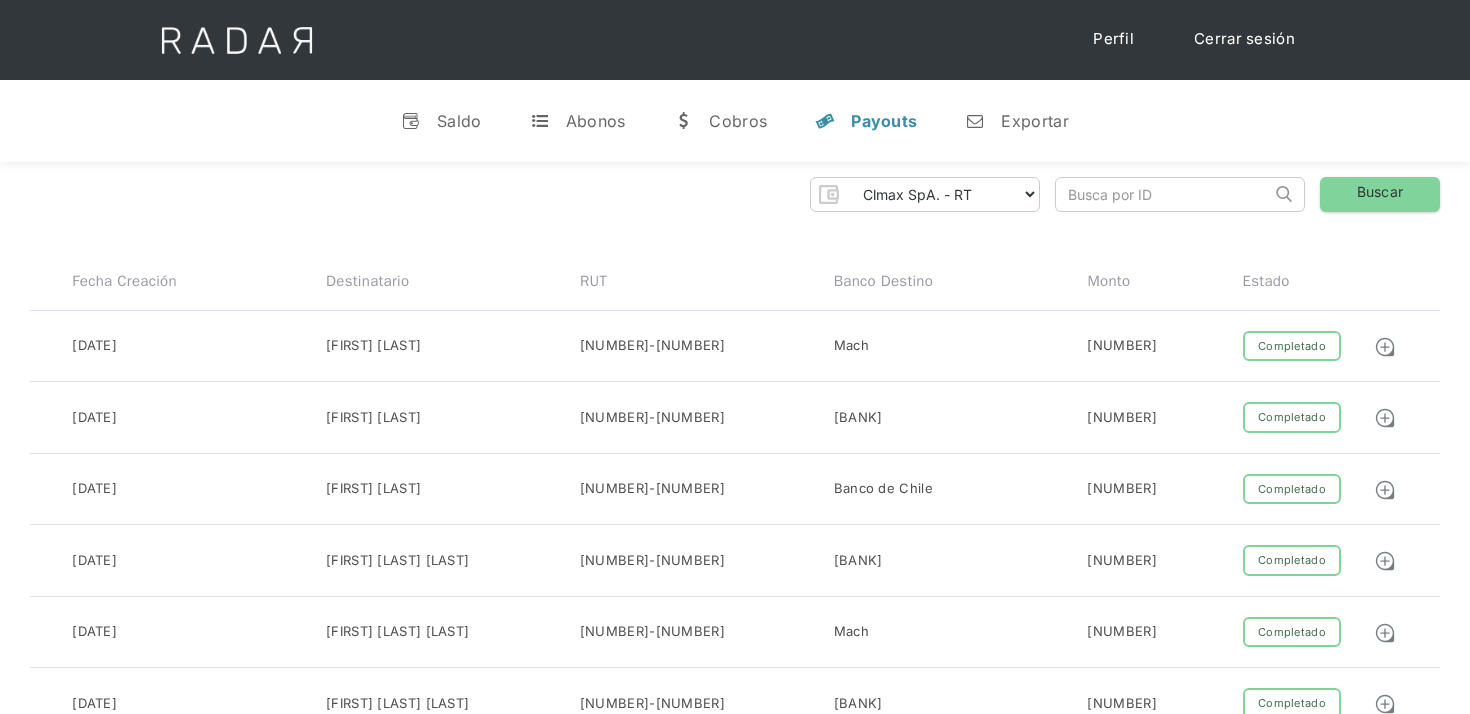 click at bounding box center [1163, 194] 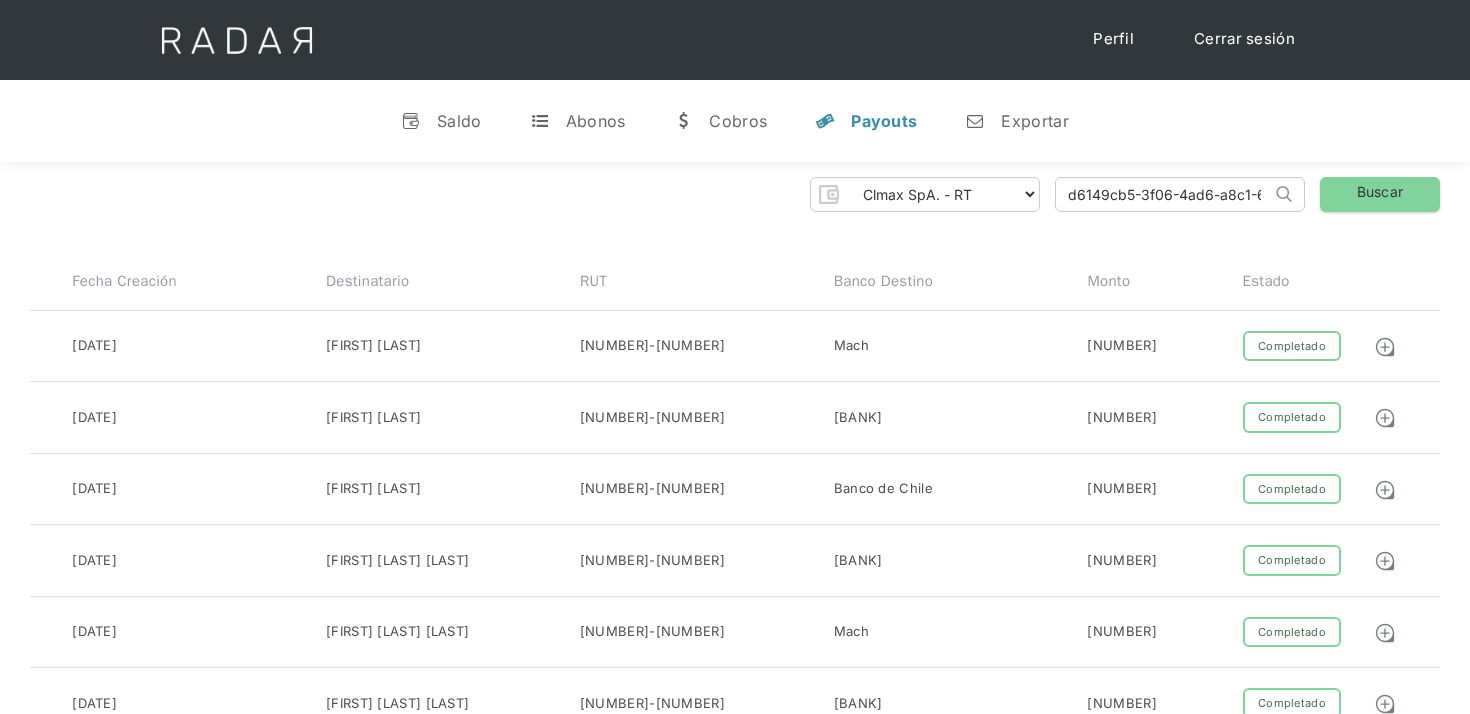 scroll, scrollTop: 0, scrollLeft: 91, axis: horizontal 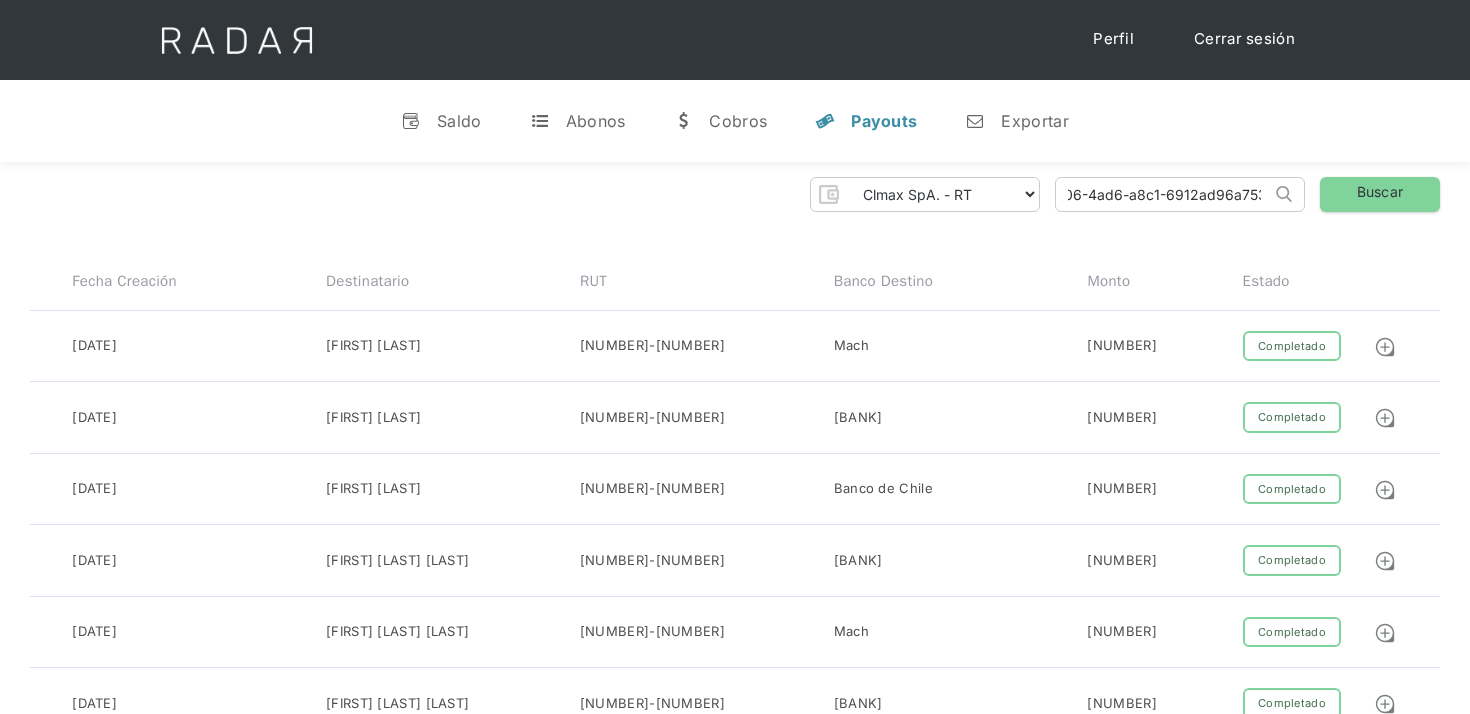 type on "d6149cb5-3f06-4ad6-a8c1-6912ad96a753" 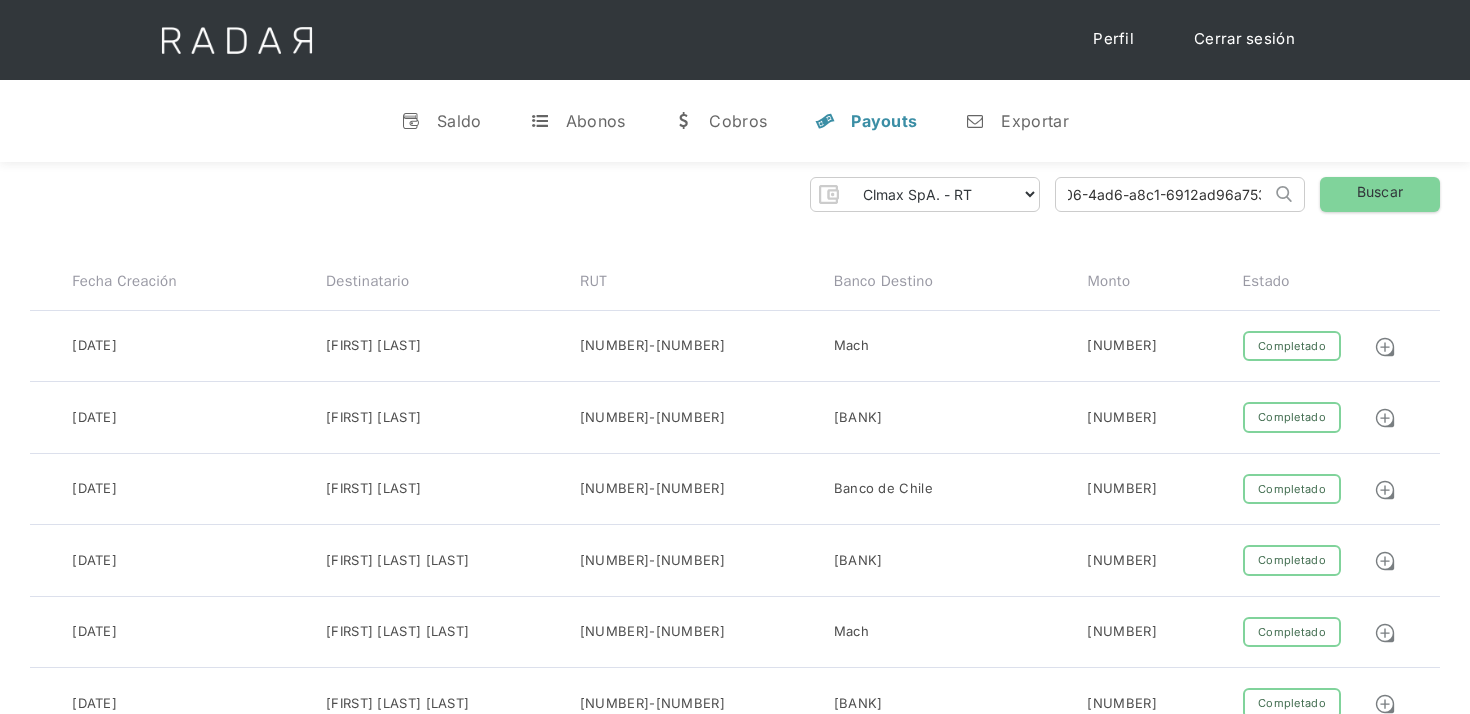 scroll, scrollTop: 0, scrollLeft: 0, axis: both 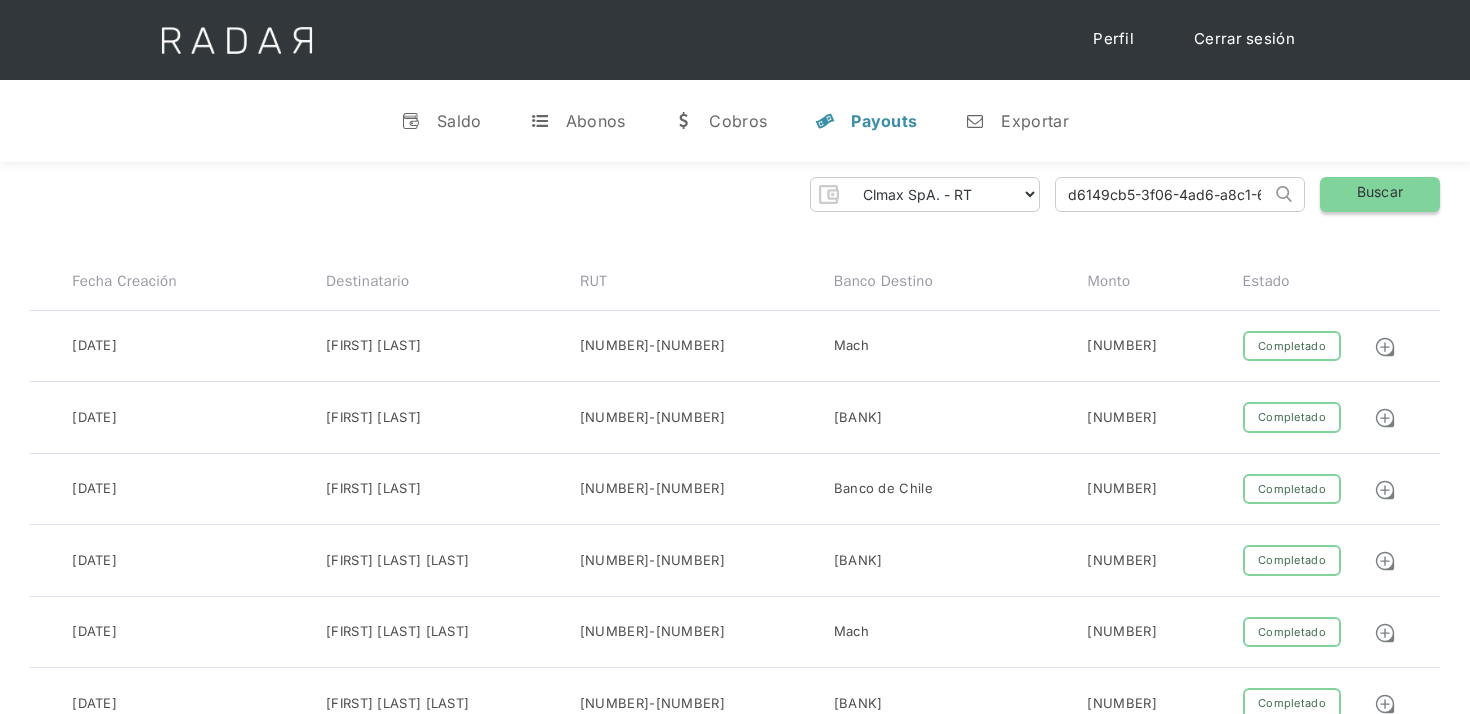 click on "Buscar" at bounding box center (1380, 194) 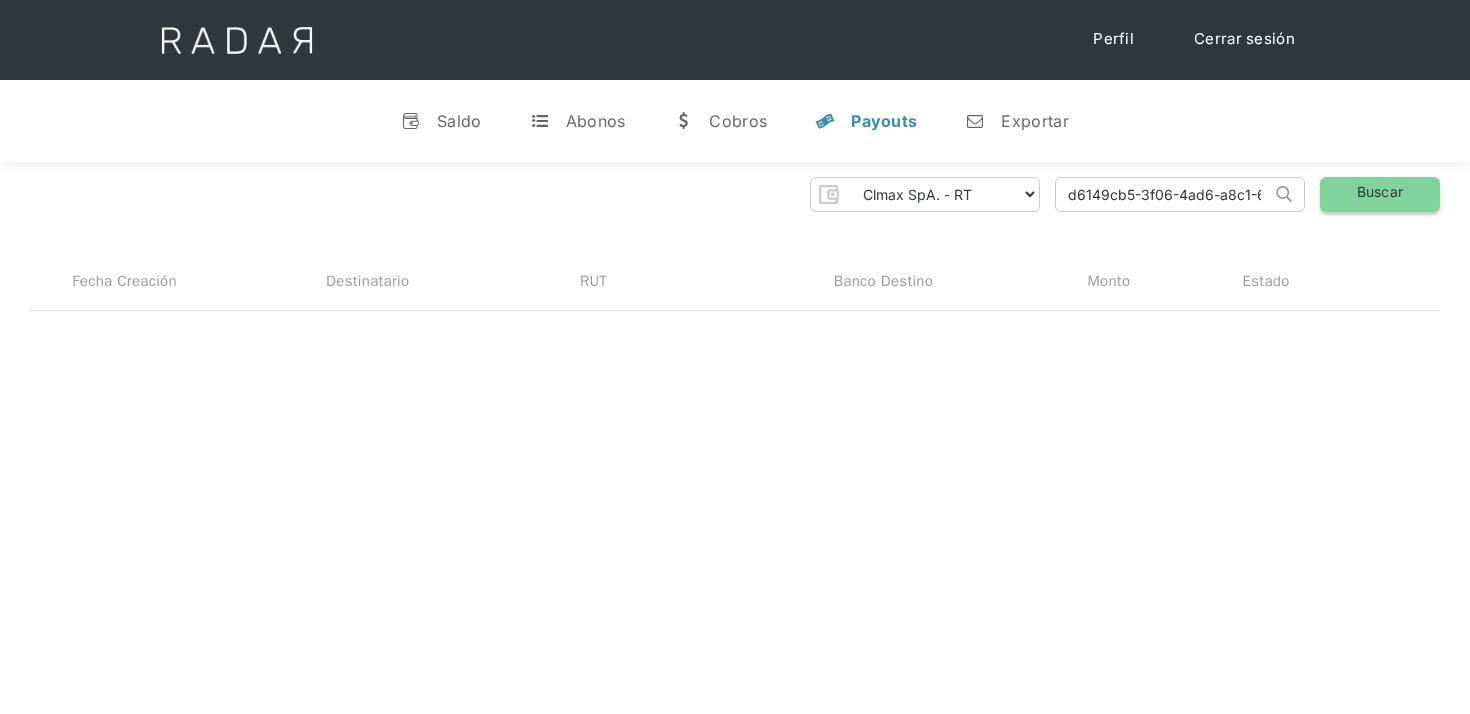 click on "Buscar" at bounding box center [1380, 194] 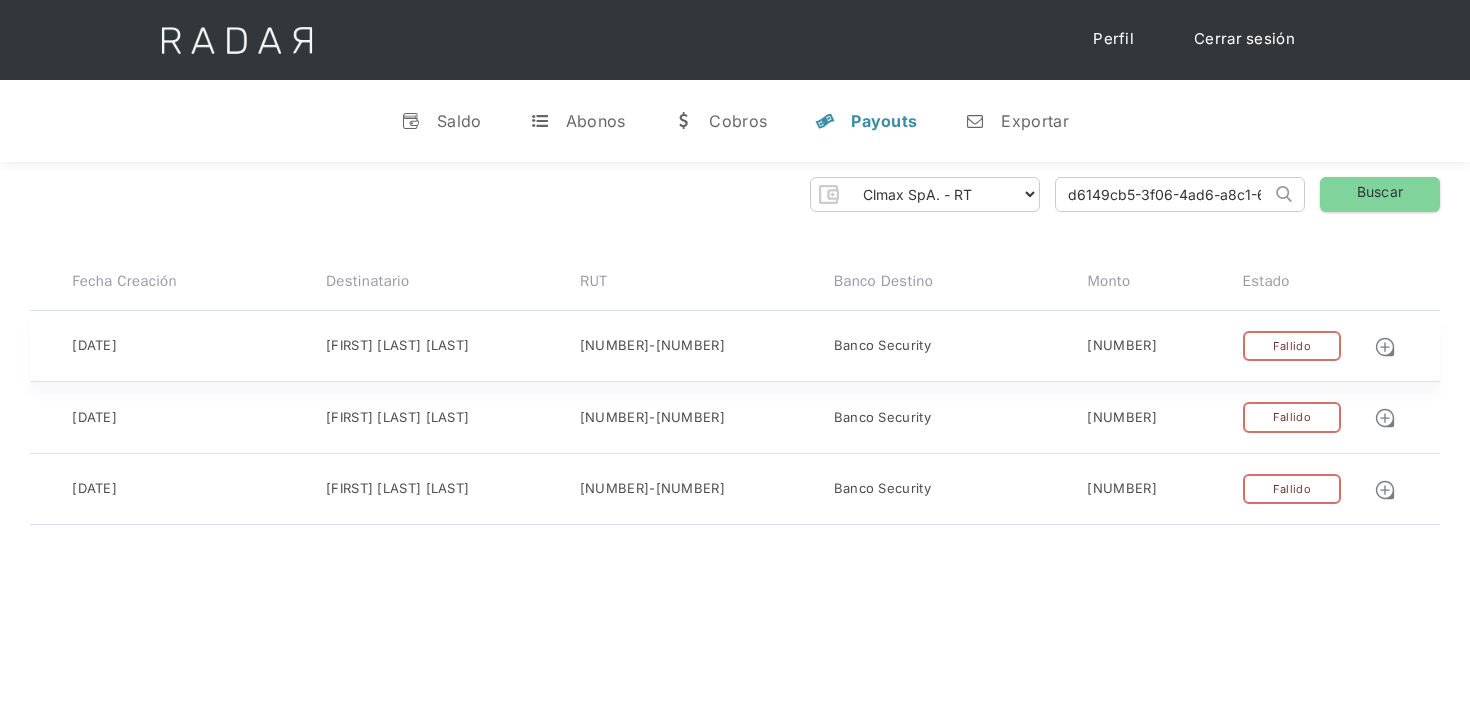 click on "[NUMBER]" at bounding box center (1164, 346) 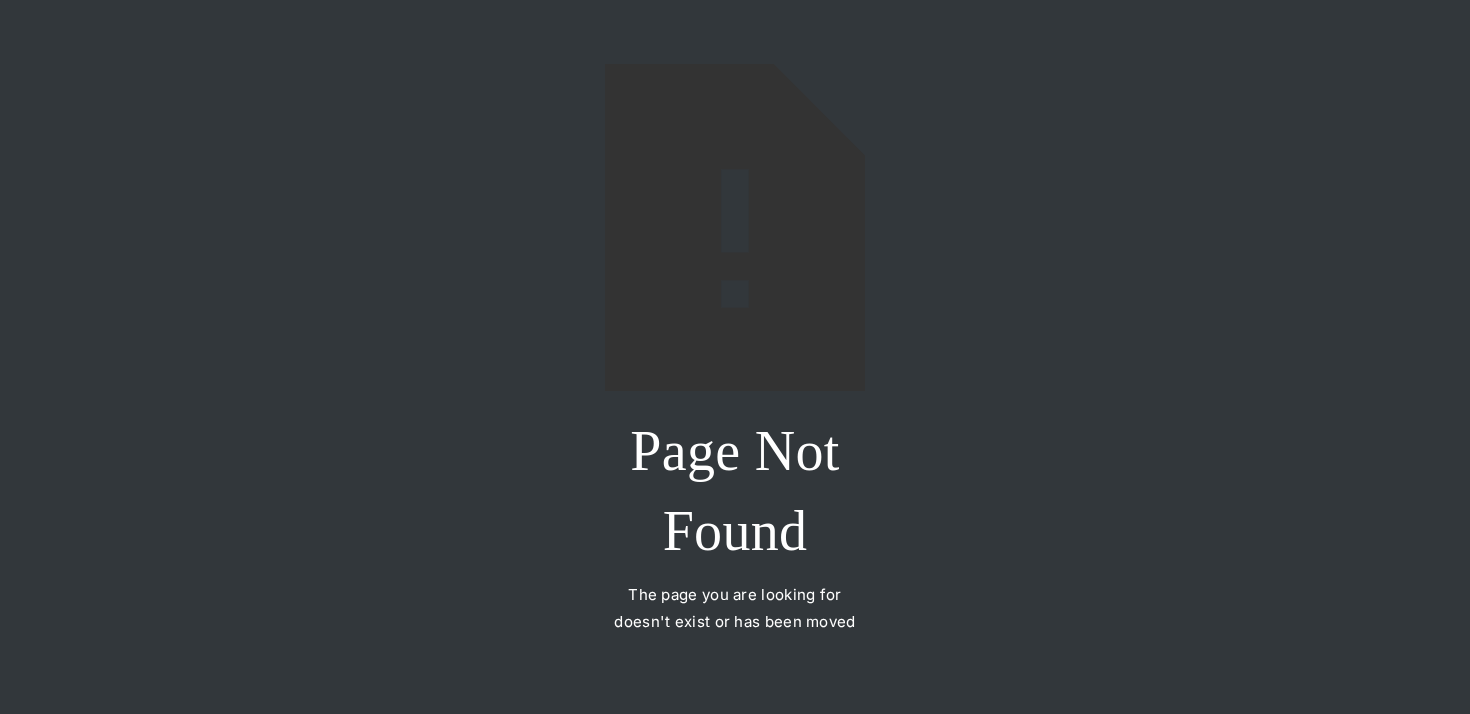 scroll, scrollTop: 0, scrollLeft: 0, axis: both 